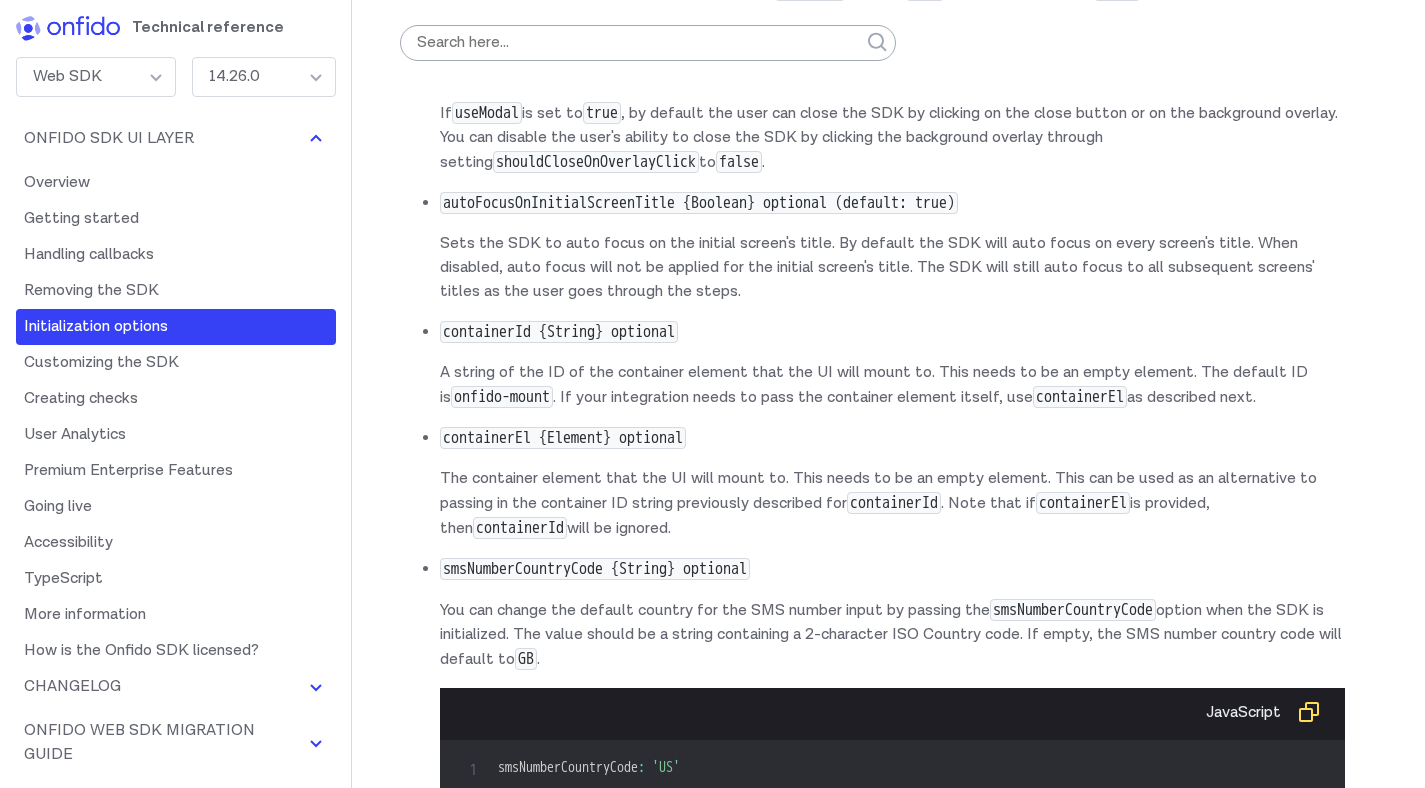 scroll, scrollTop: 11603, scrollLeft: 0, axis: vertical 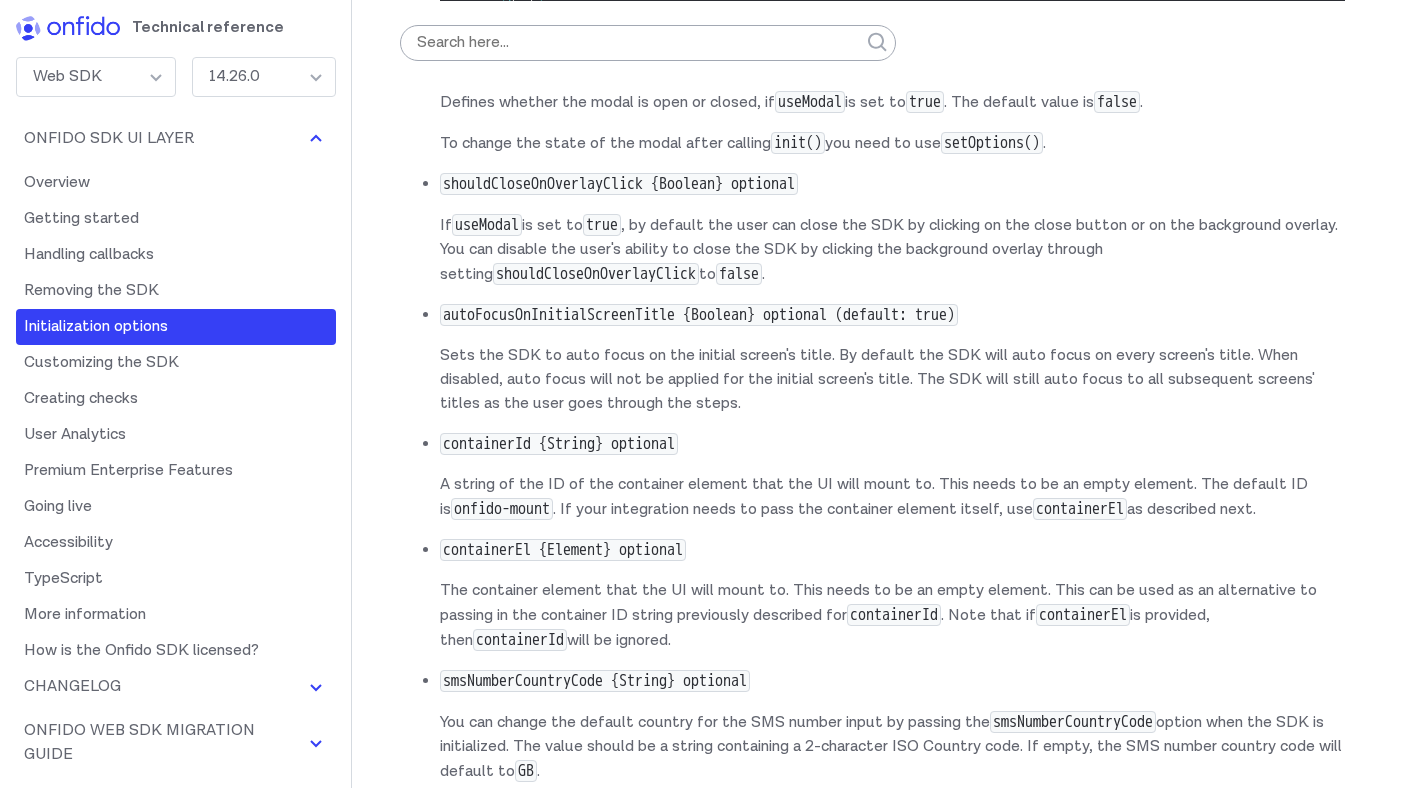 click on "onModalRequestClose" at bounding box center (620, -332) 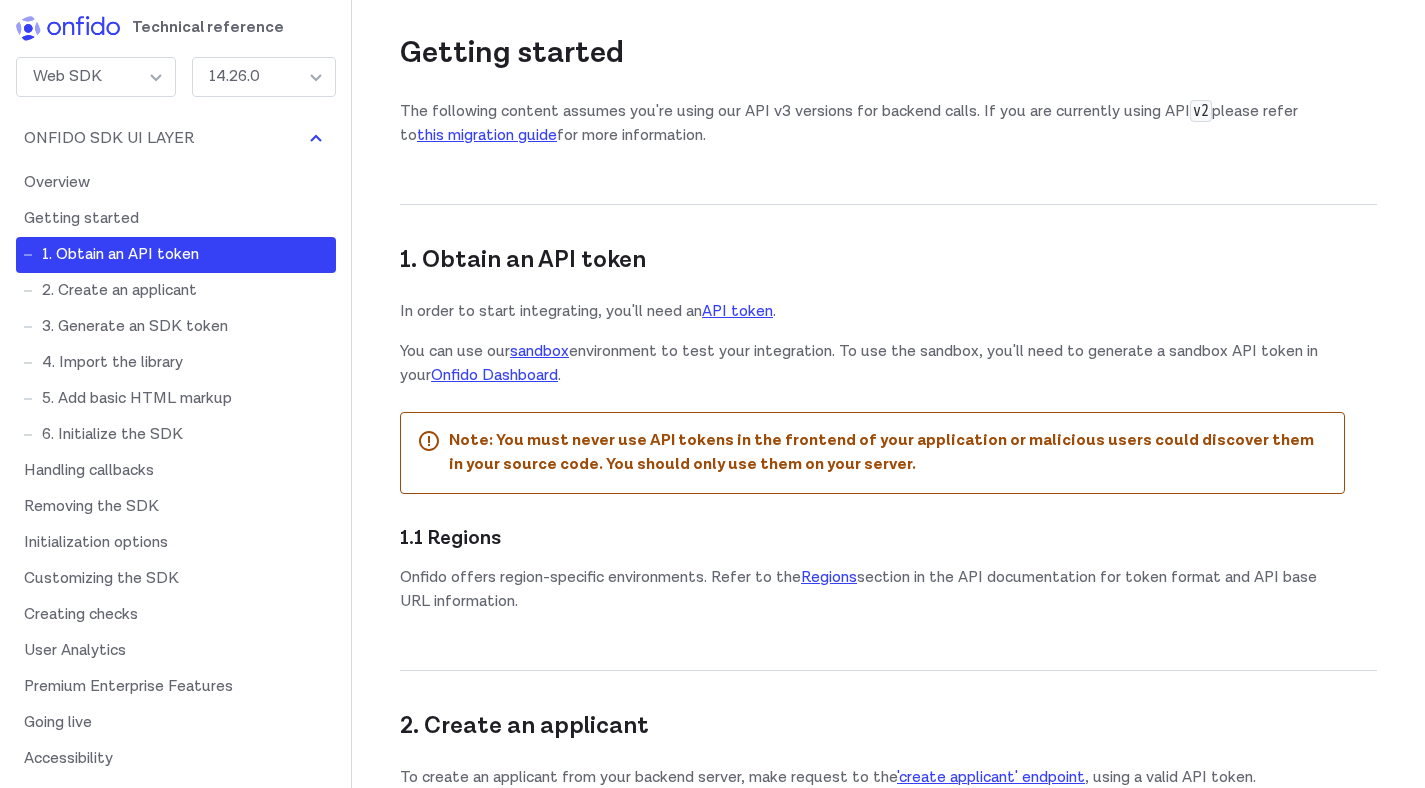 scroll, scrollTop: 1168, scrollLeft: 0, axis: vertical 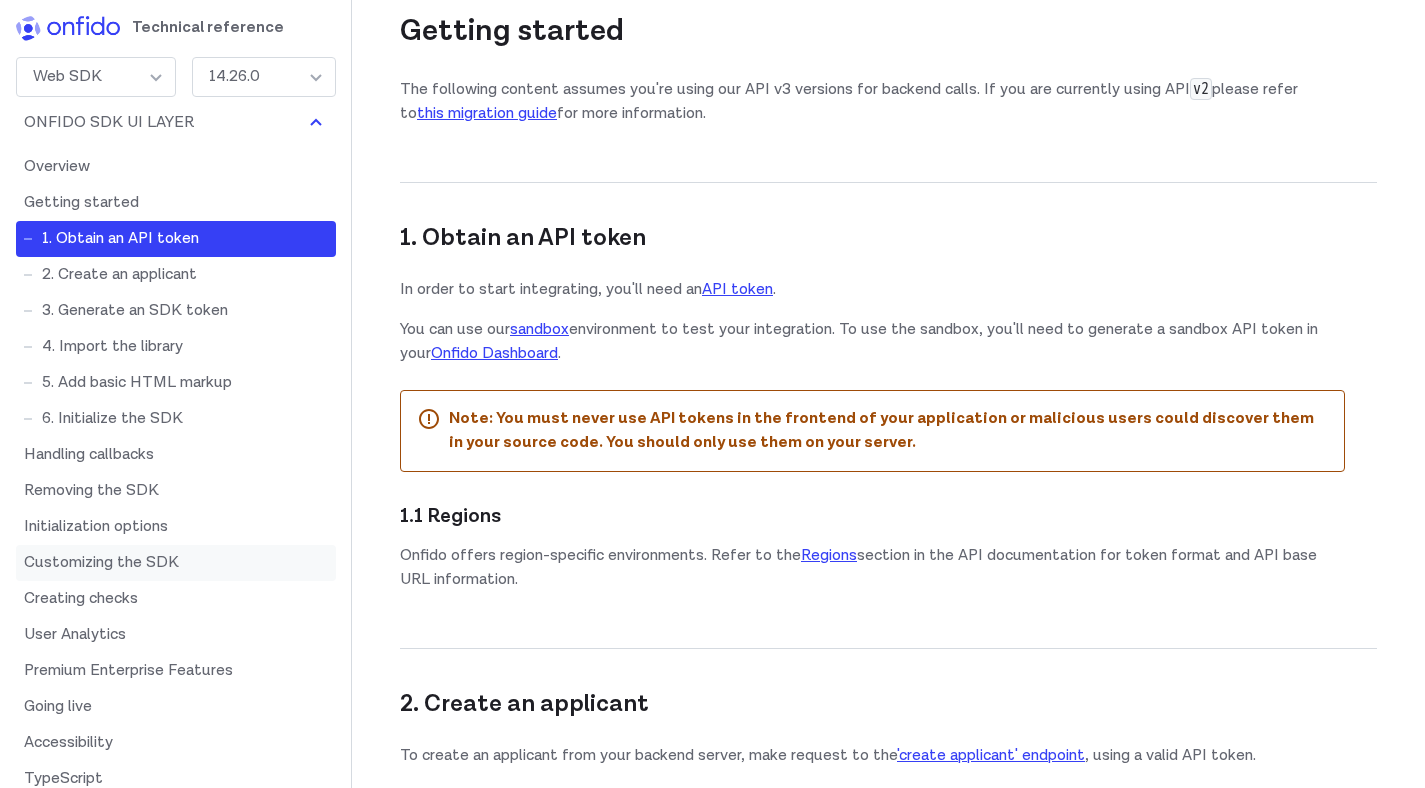 click on "Customizing the SDK" at bounding box center [176, 563] 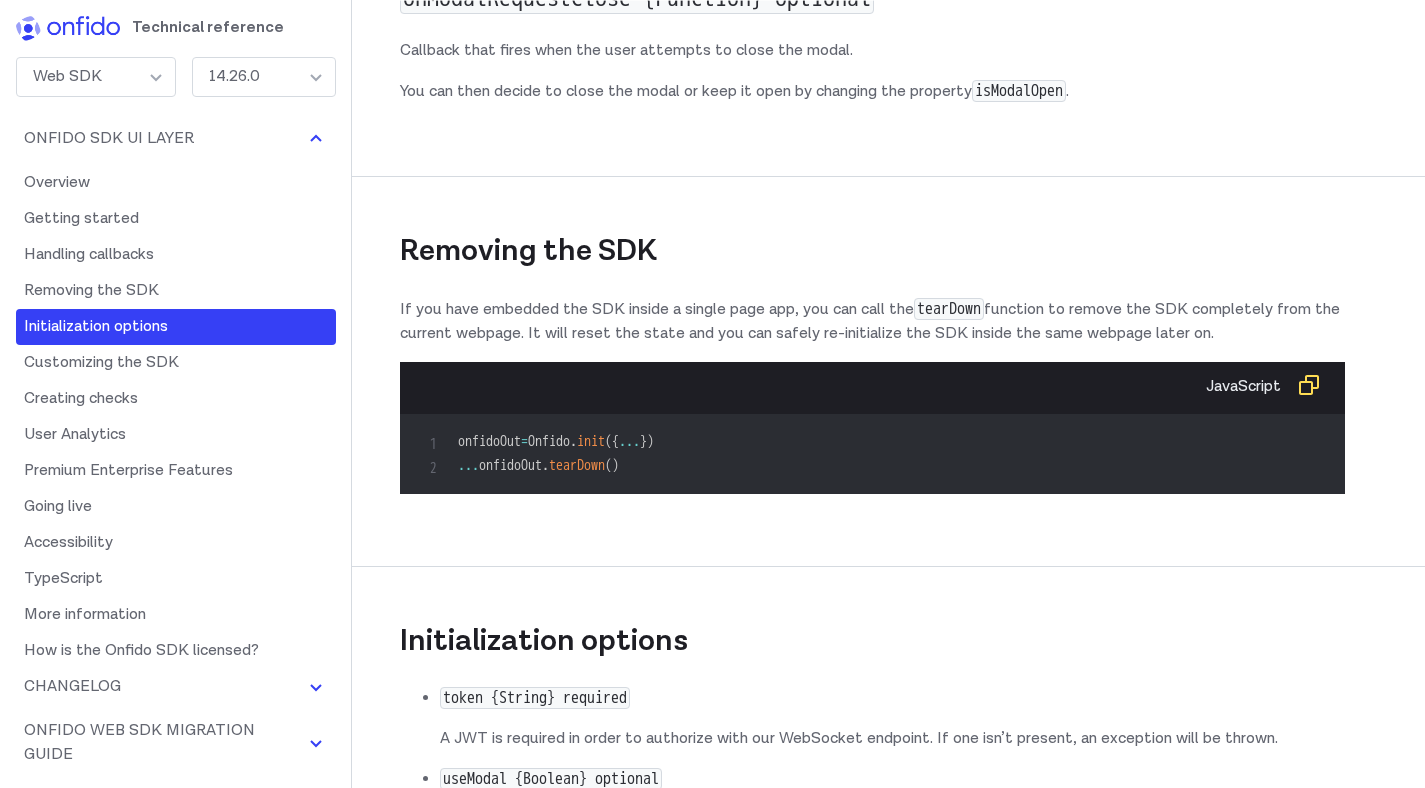 scroll, scrollTop: 14156, scrollLeft: 0, axis: vertical 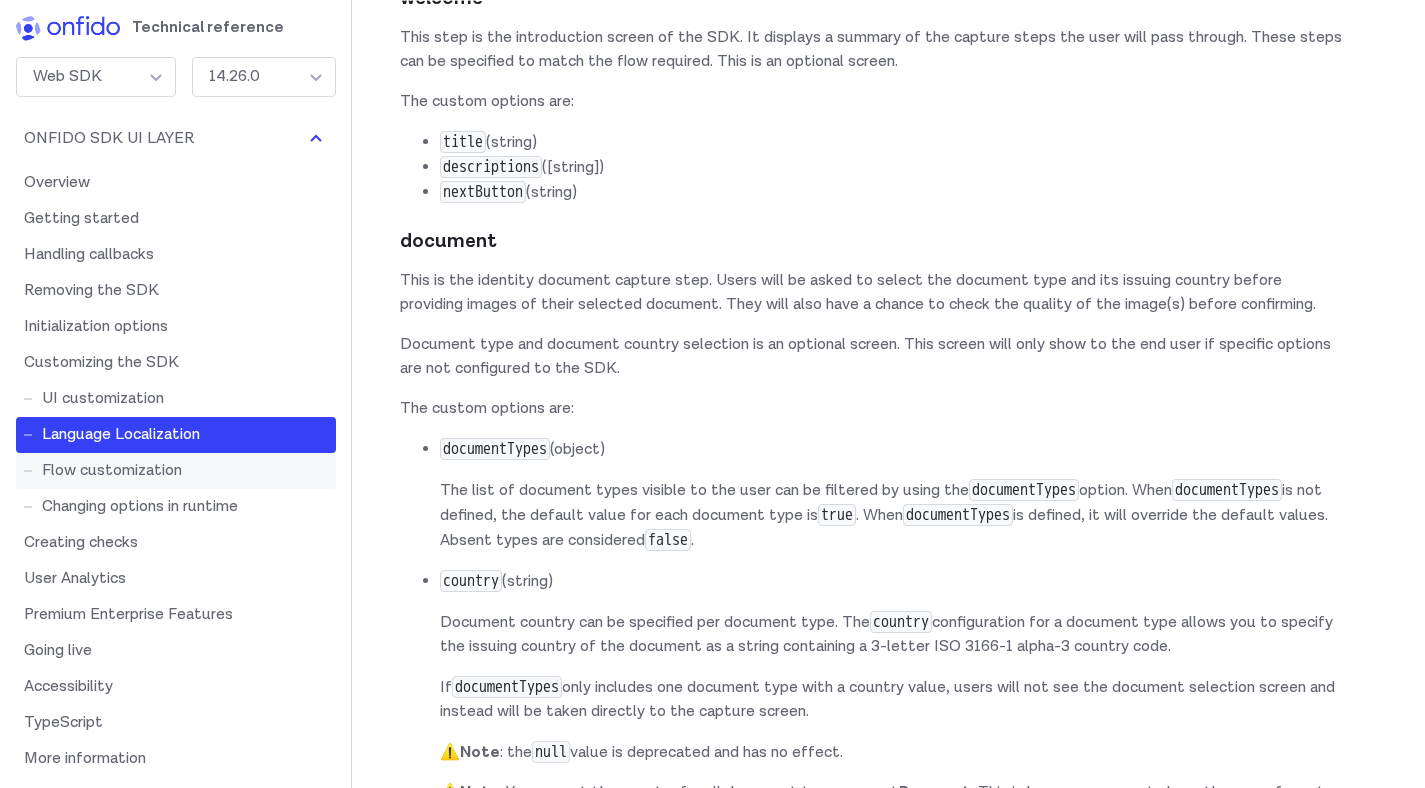 click on "Flow customization" at bounding box center (176, 471) 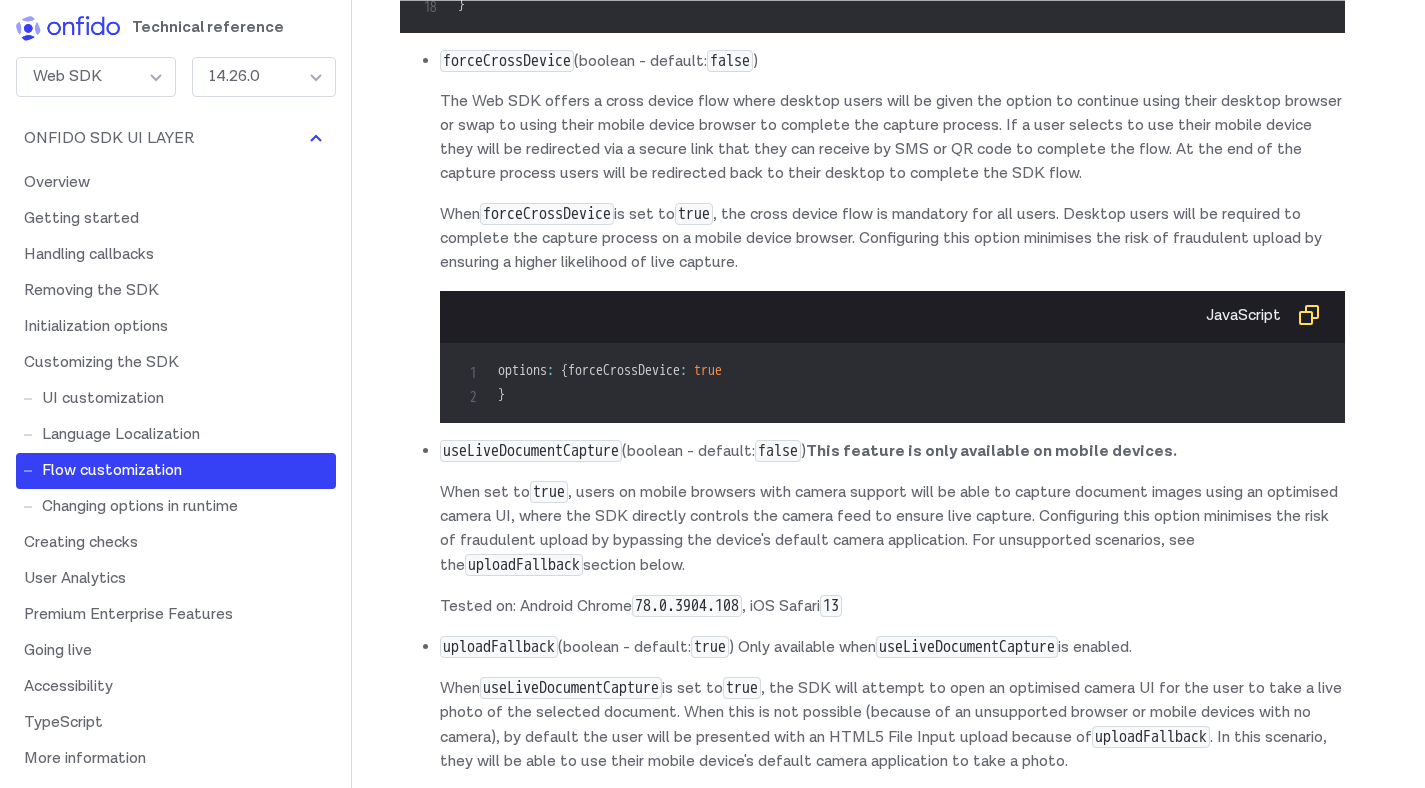 scroll, scrollTop: 17533, scrollLeft: 0, axis: vertical 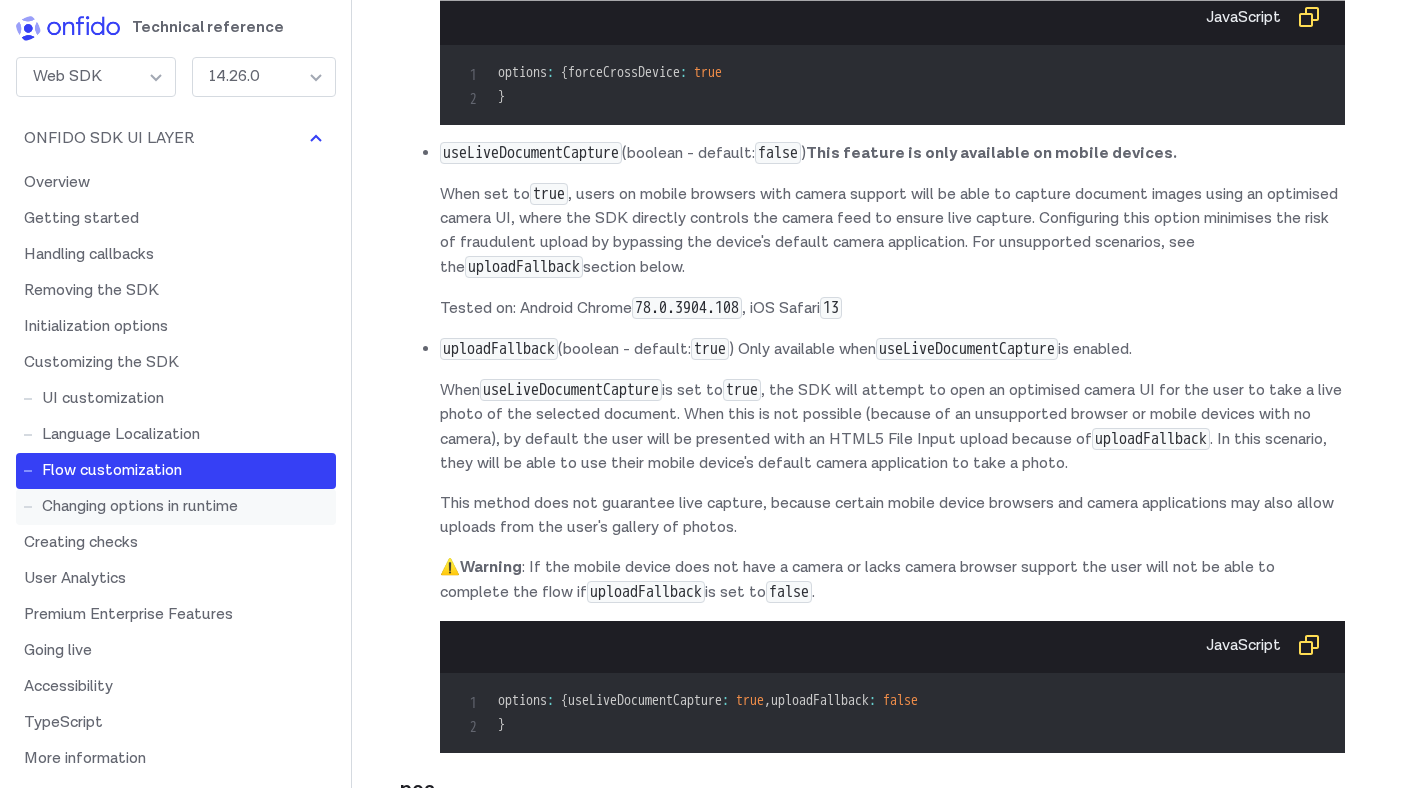 click on "Changing options in runtime" at bounding box center (176, 507) 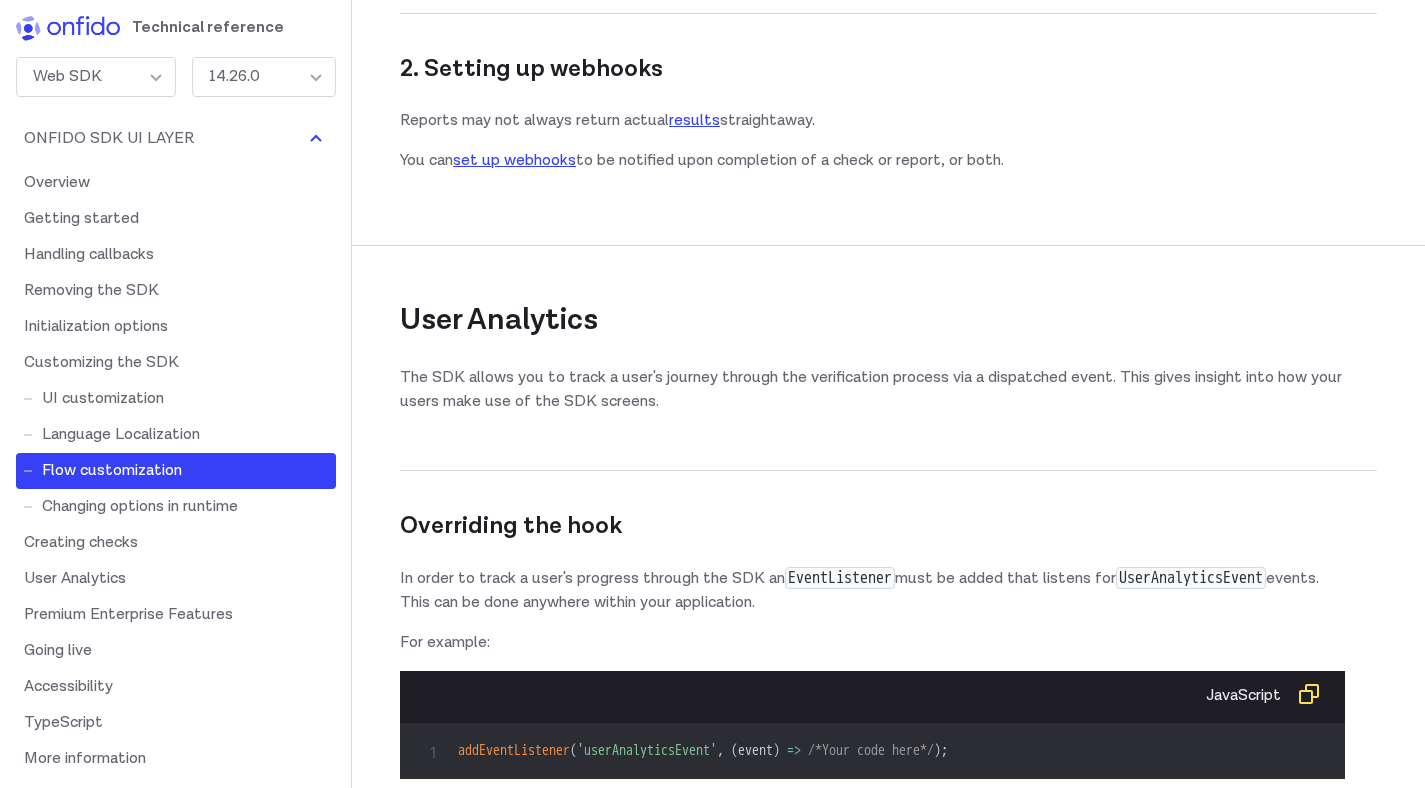 scroll, scrollTop: 22152, scrollLeft: 0, axis: vertical 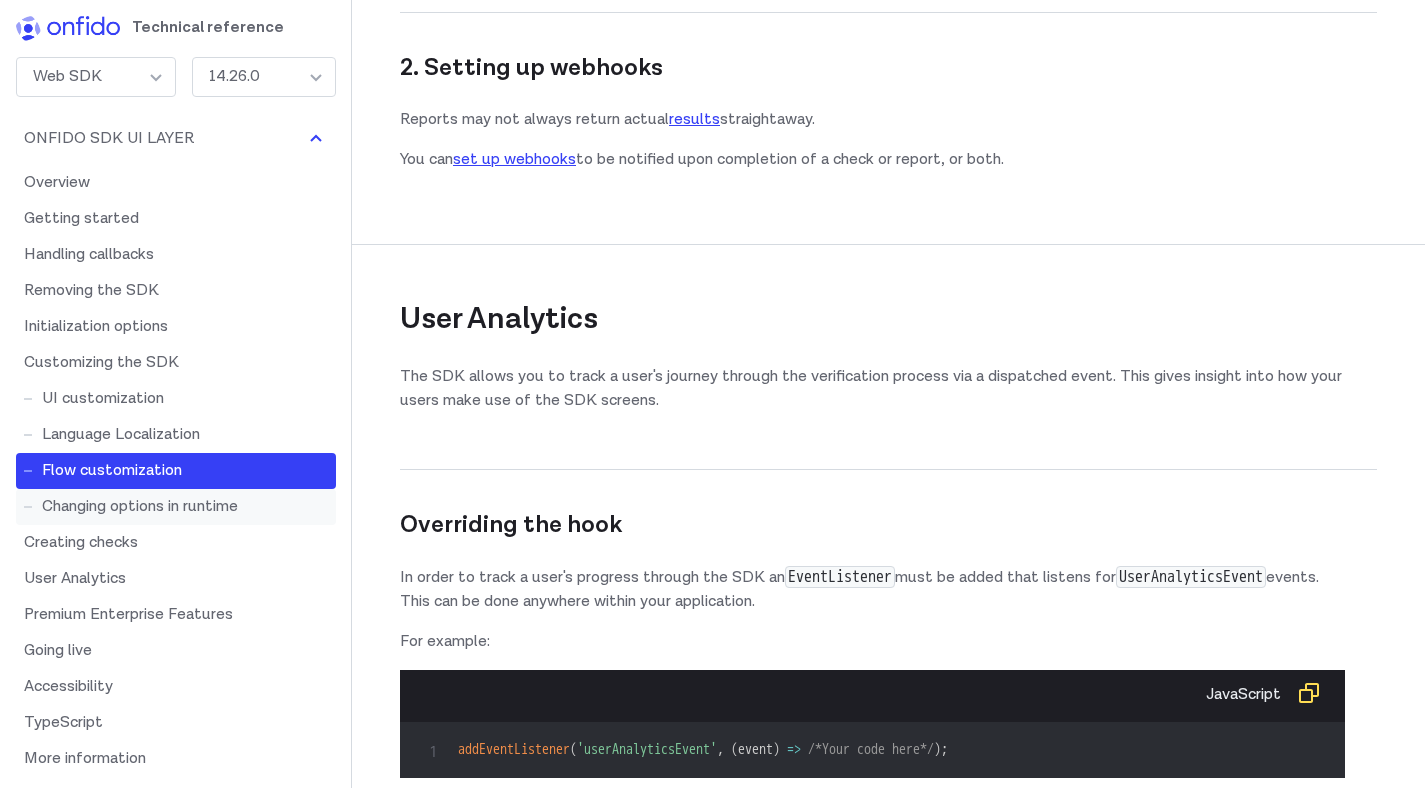 click on "Changing options in runtime" at bounding box center (176, 507) 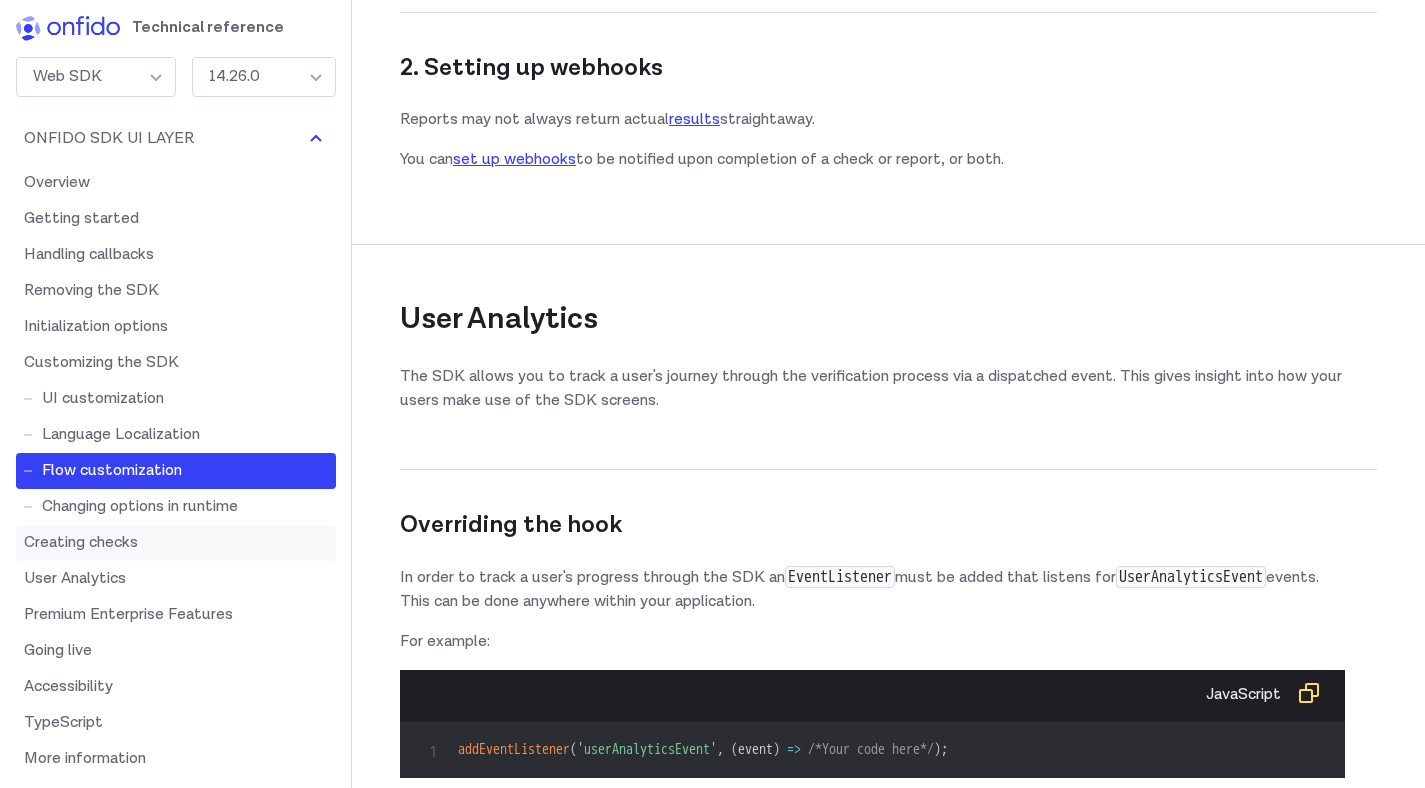 click on "Creating checks" at bounding box center (176, 543) 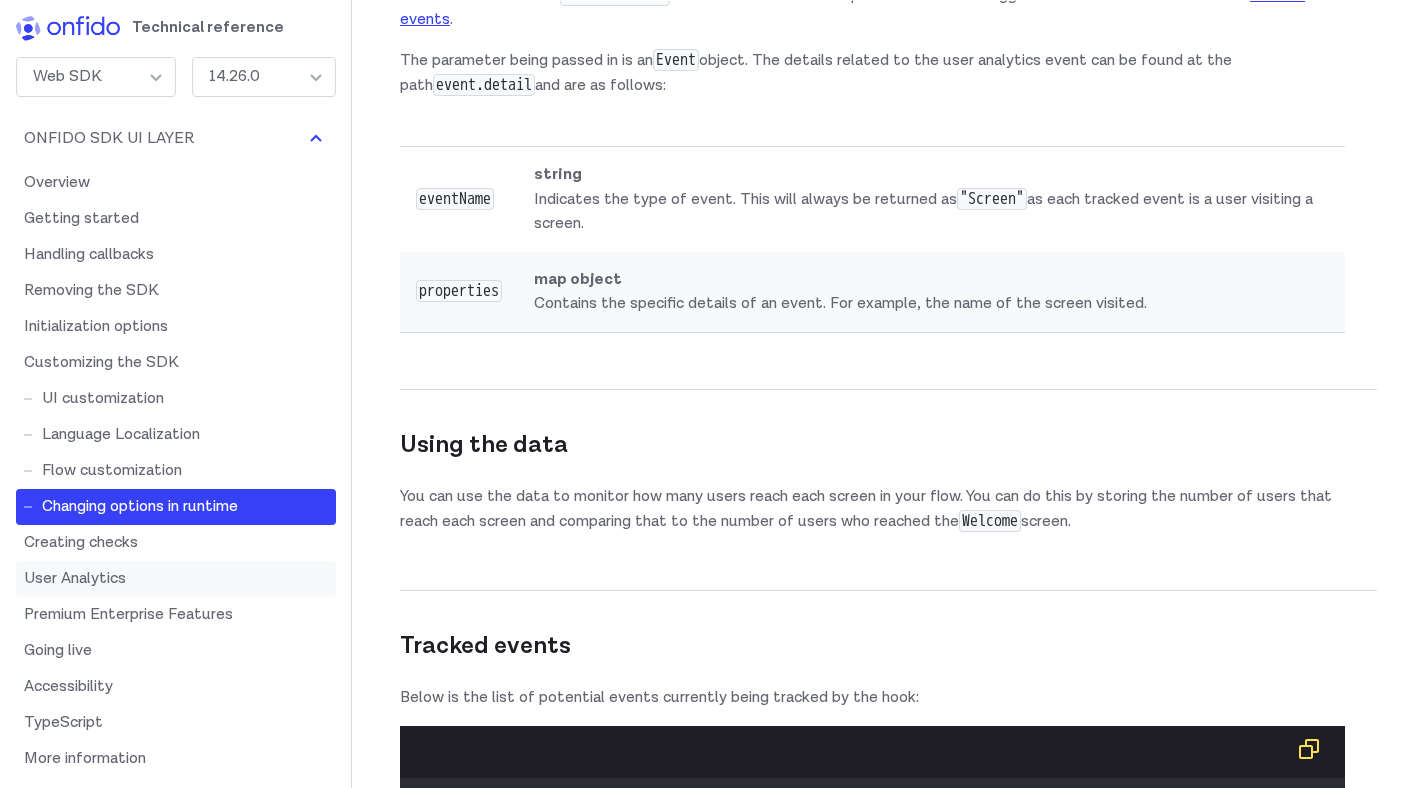click on "User Analytics" at bounding box center [176, 579] 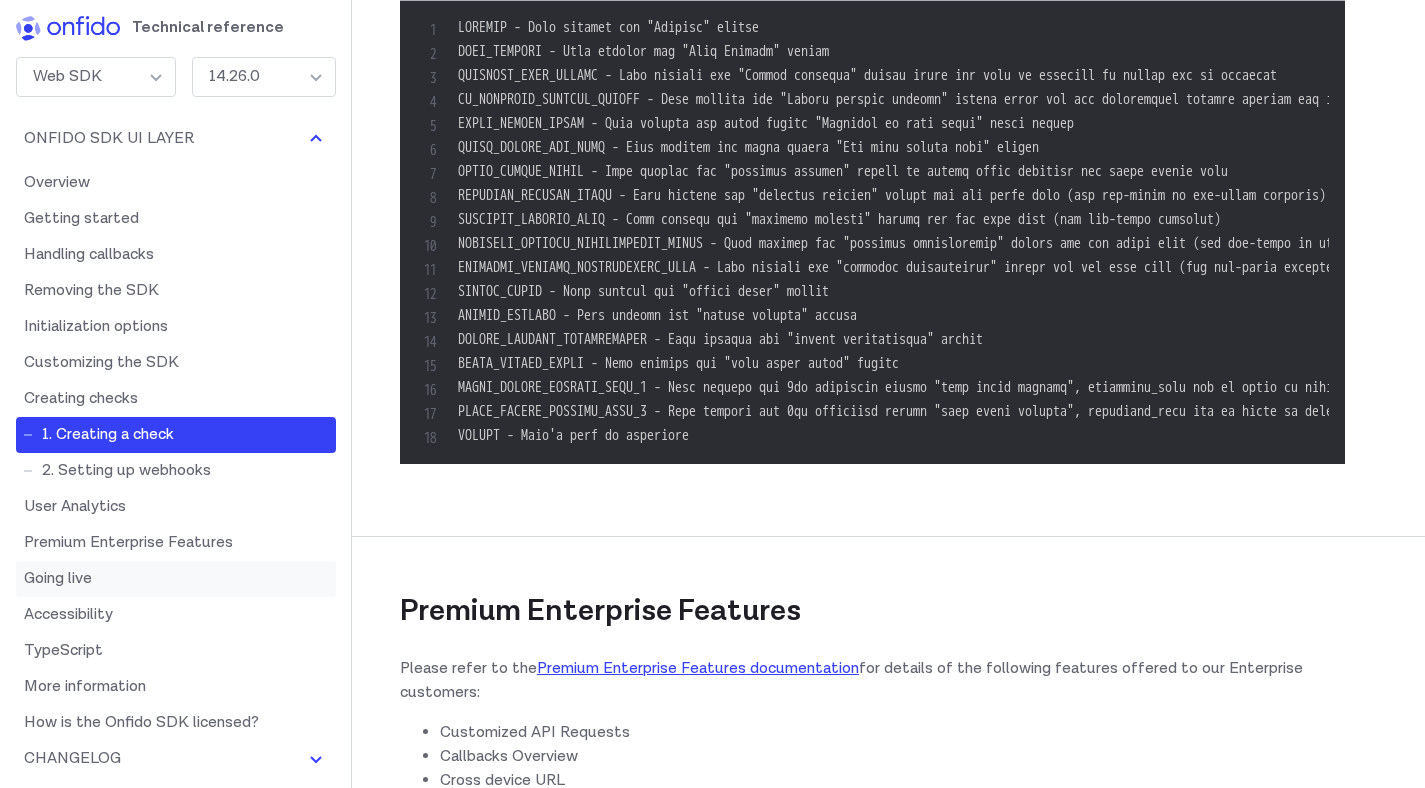scroll, scrollTop: 23742, scrollLeft: 0, axis: vertical 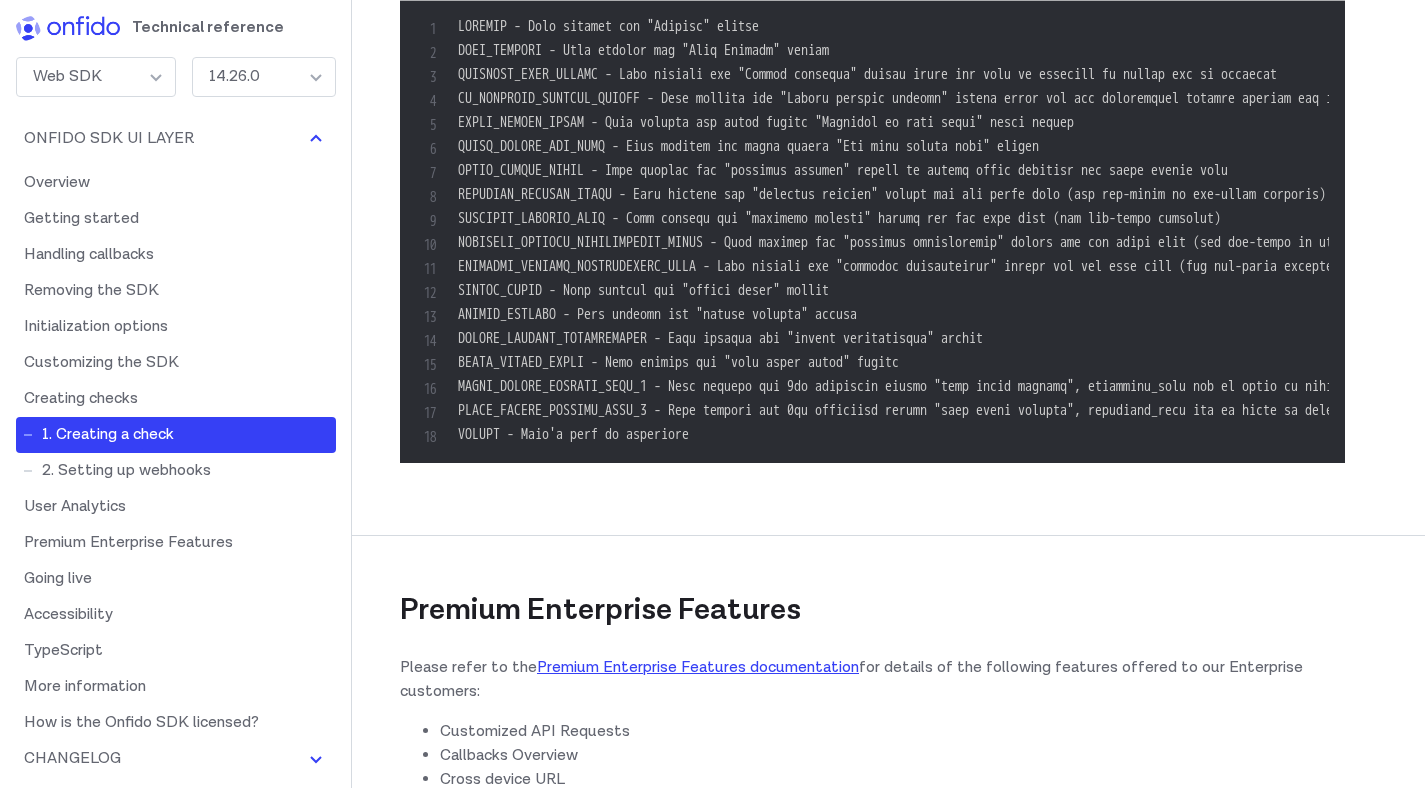 click on "'userAnalyticsEvent'" at bounding box center (647, -841) 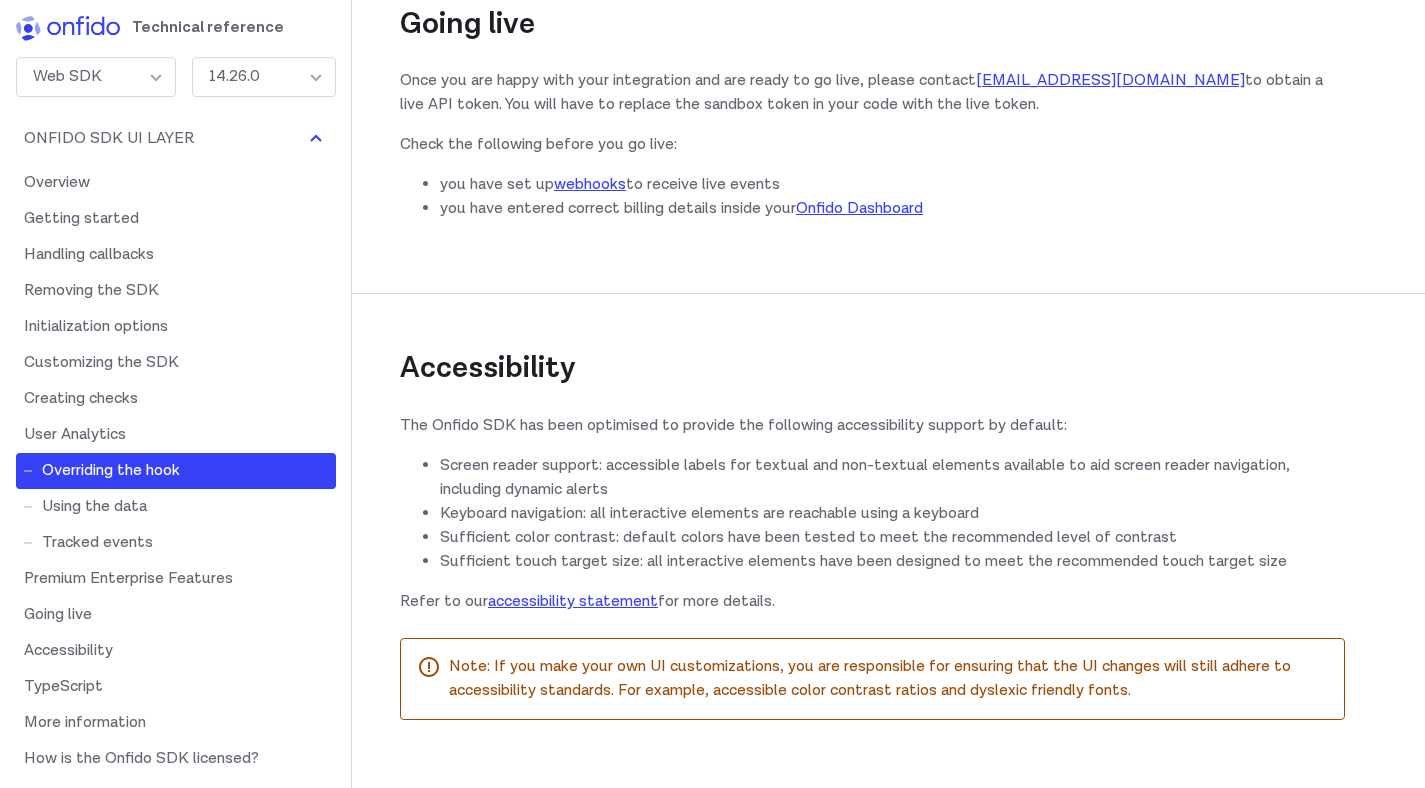 scroll, scrollTop: 24735, scrollLeft: 0, axis: vertical 